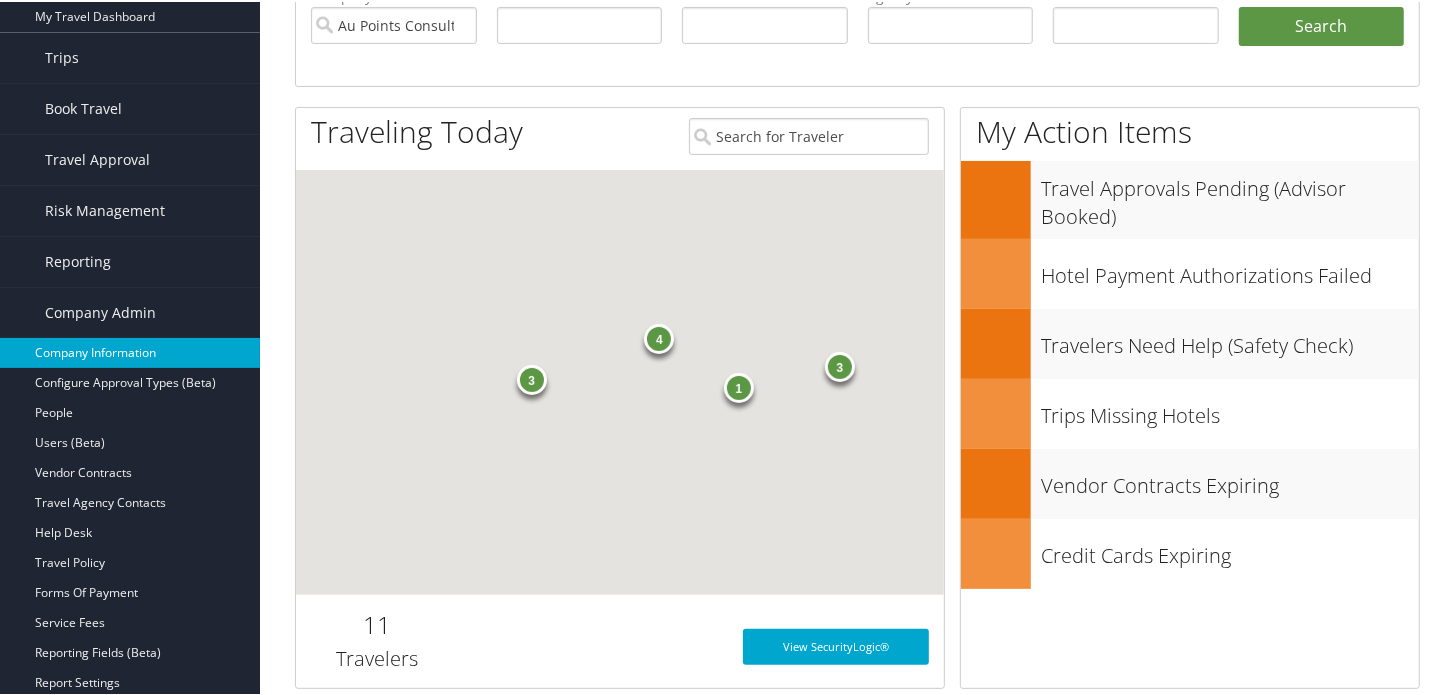 scroll, scrollTop: 272, scrollLeft: 0, axis: vertical 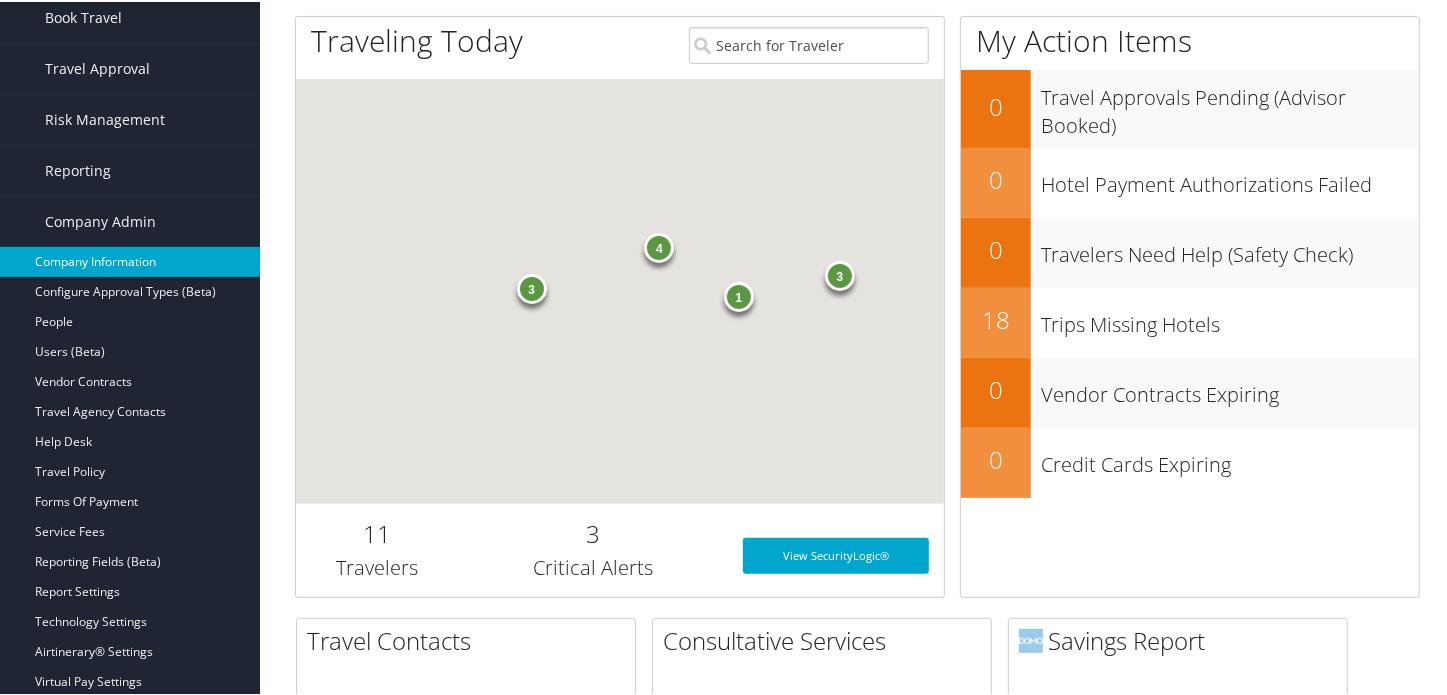 click on "Company Information" at bounding box center (130, 260) 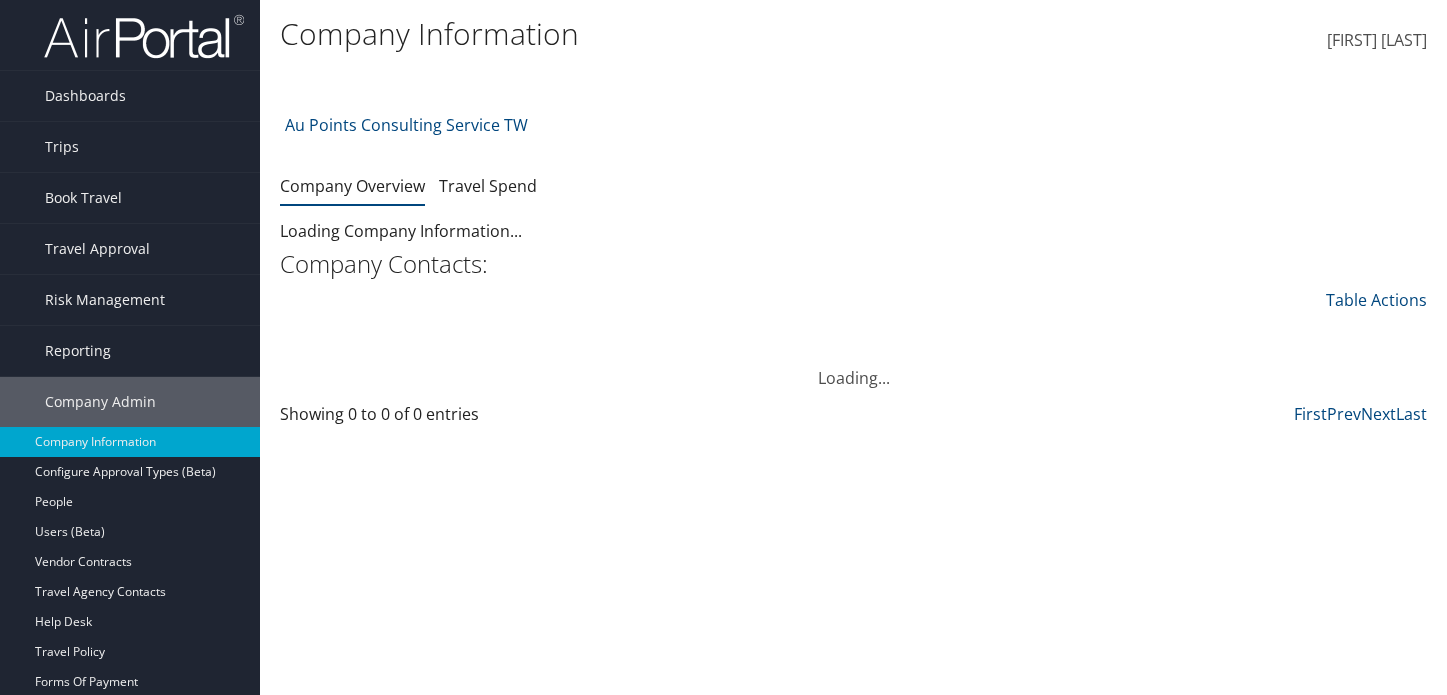 scroll, scrollTop: 0, scrollLeft: 0, axis: both 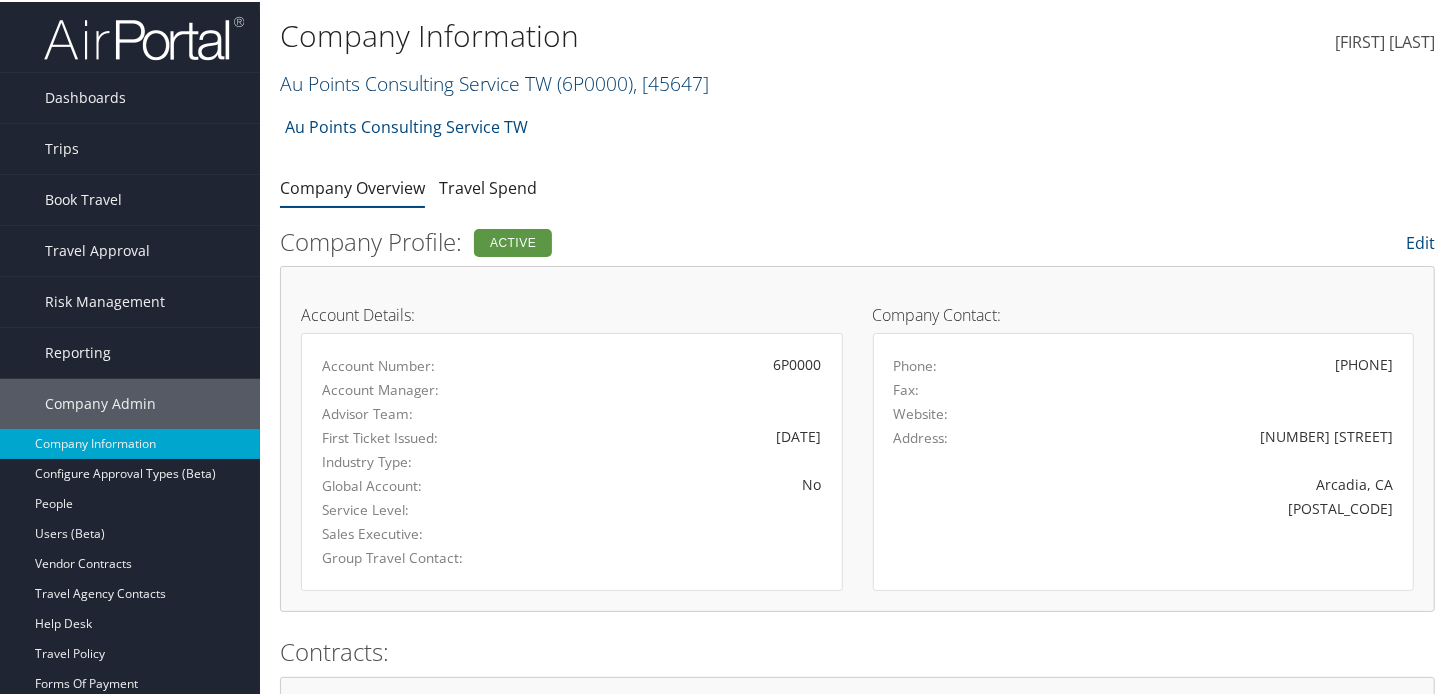 click on "( 6P0000 )" at bounding box center [595, 81] 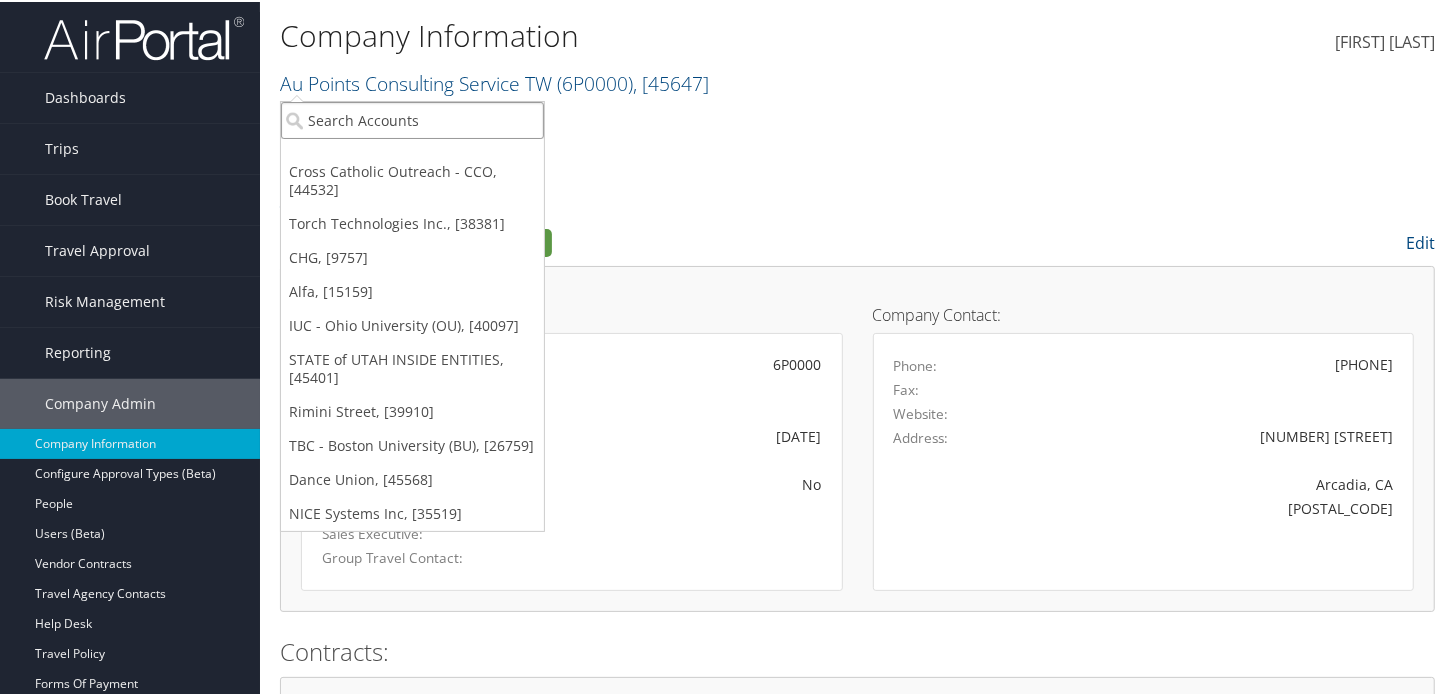 click at bounding box center [412, 118] 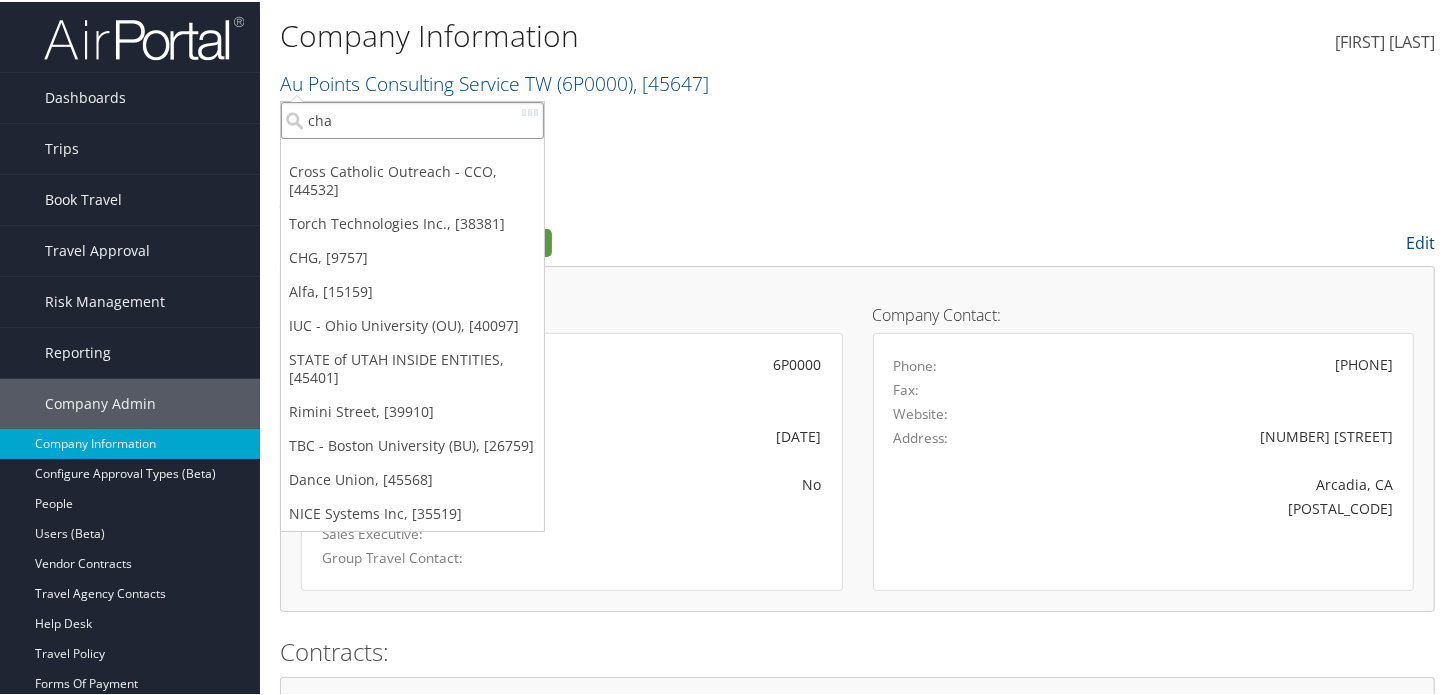 type on "chap" 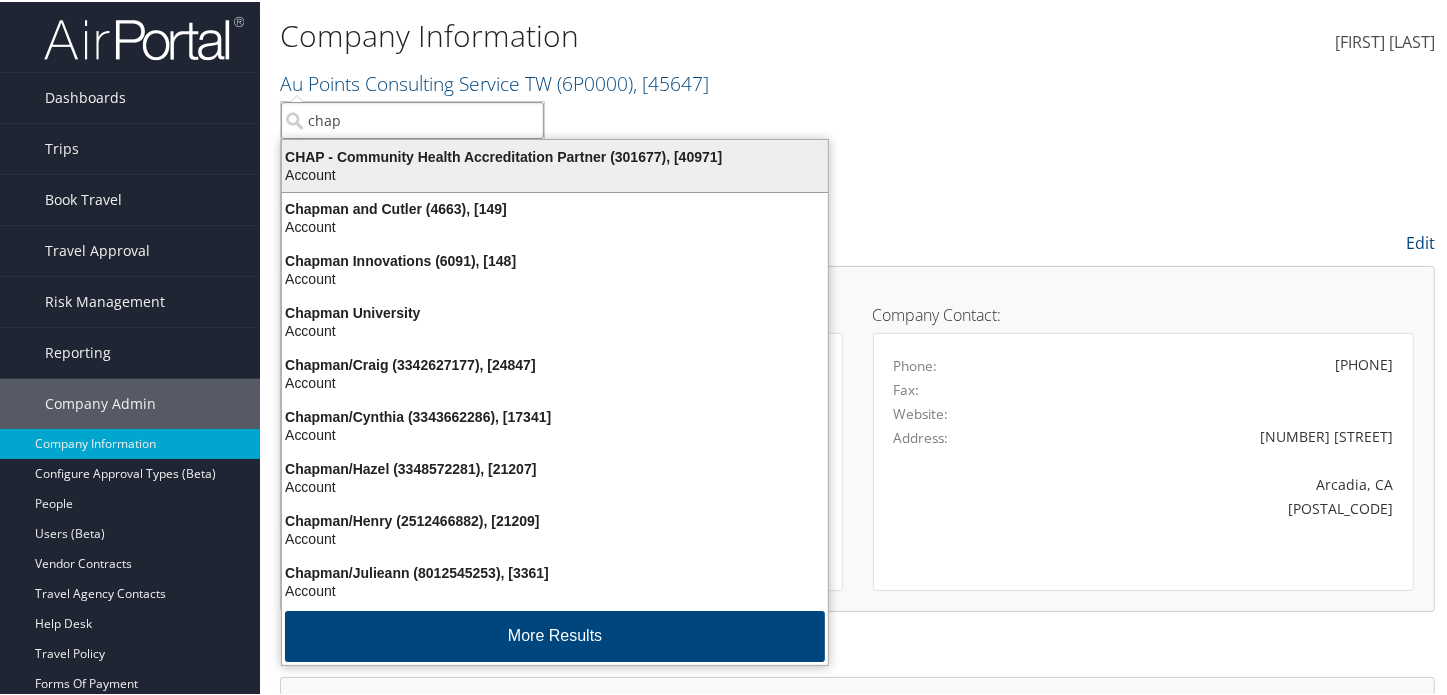 click on "CHAP - Community Health Accreditation Partner  (301677), [40971]" at bounding box center (555, 155) 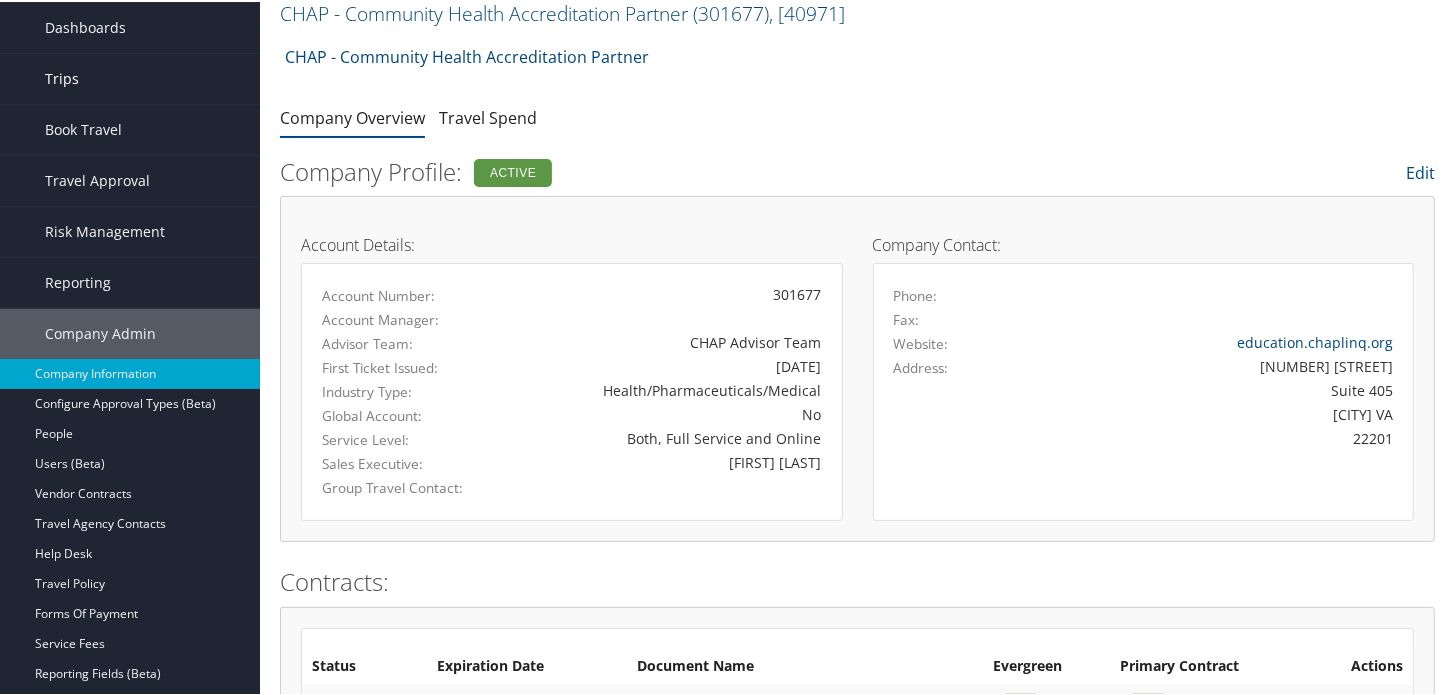 scroll, scrollTop: 0, scrollLeft: 0, axis: both 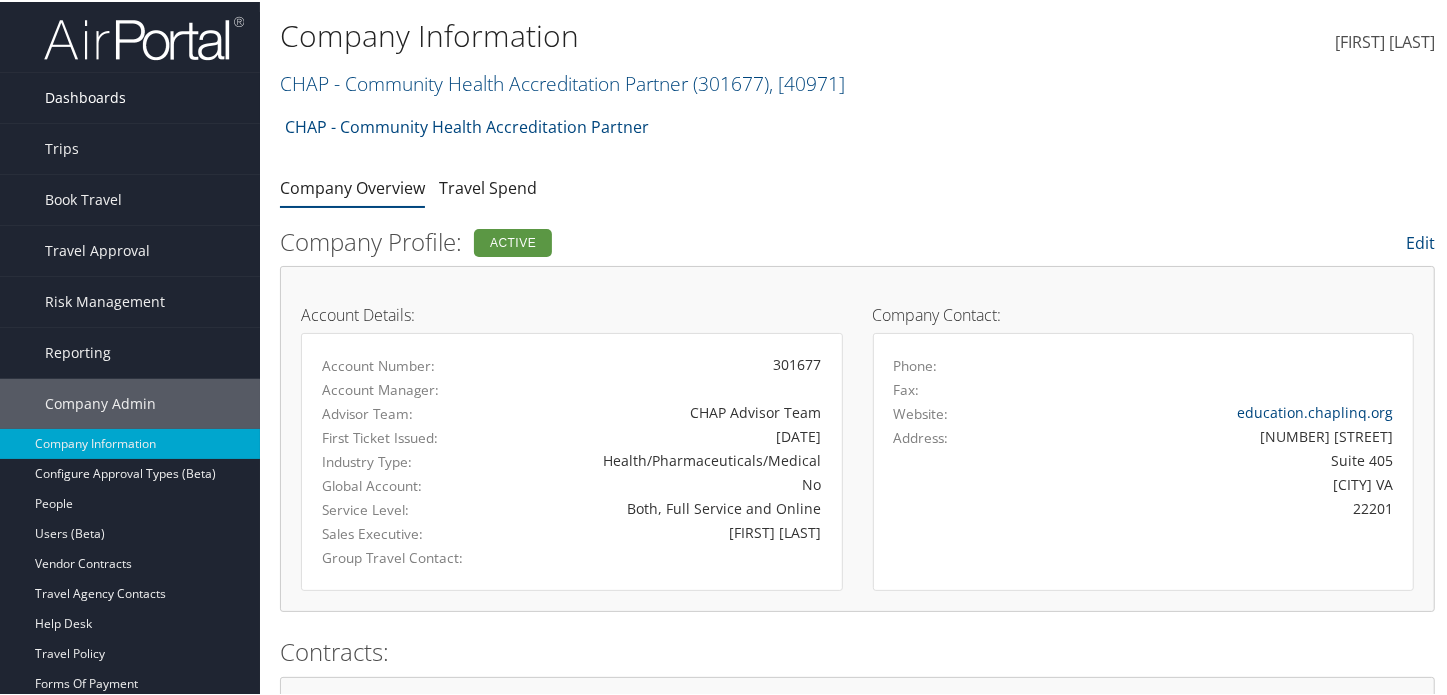 click on "Dashboards" at bounding box center [85, 96] 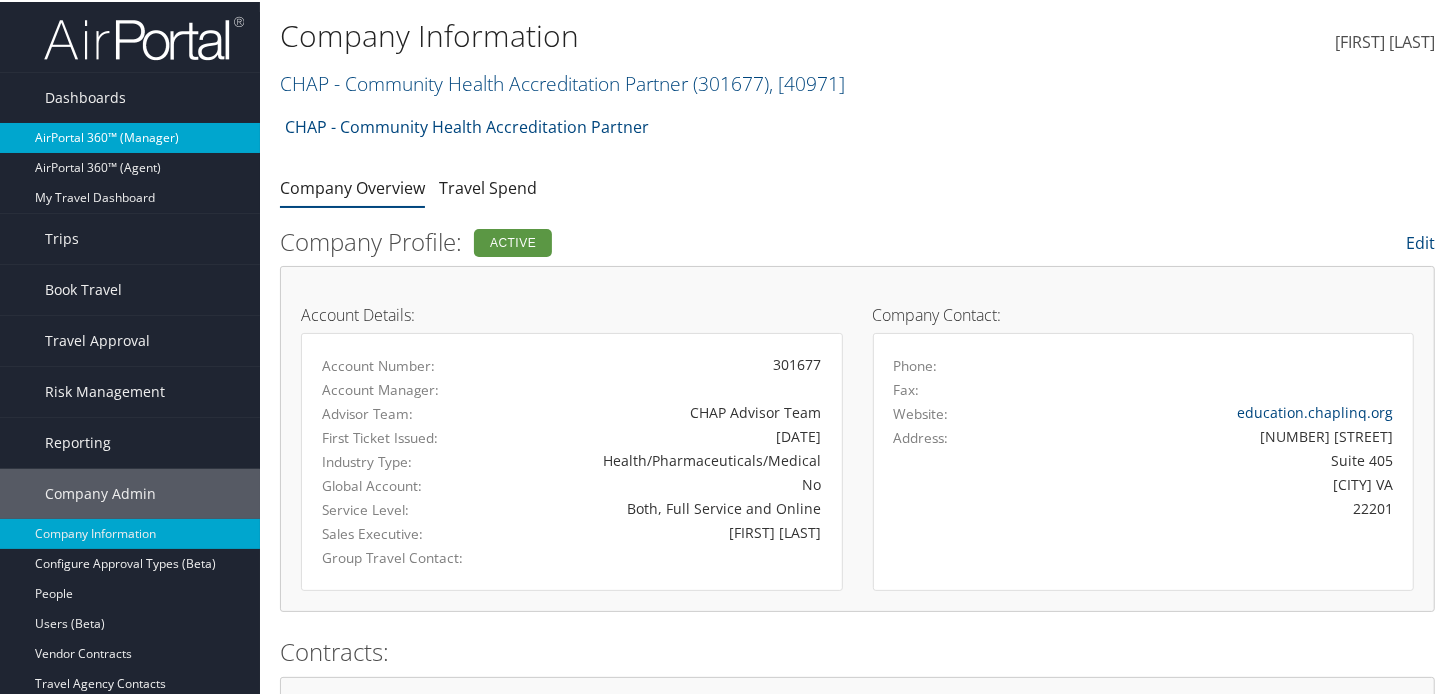 click on "AirPortal 360™ (Manager)" at bounding box center [130, 136] 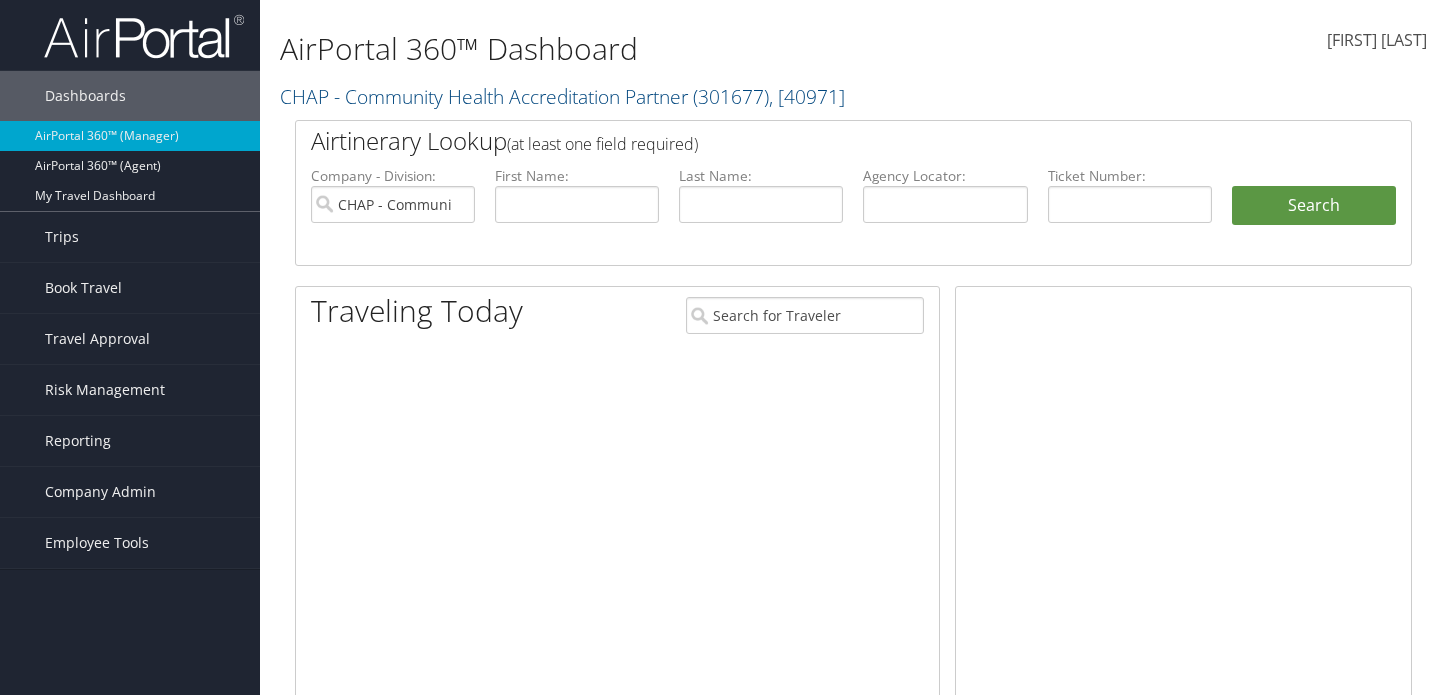 scroll, scrollTop: 0, scrollLeft: 0, axis: both 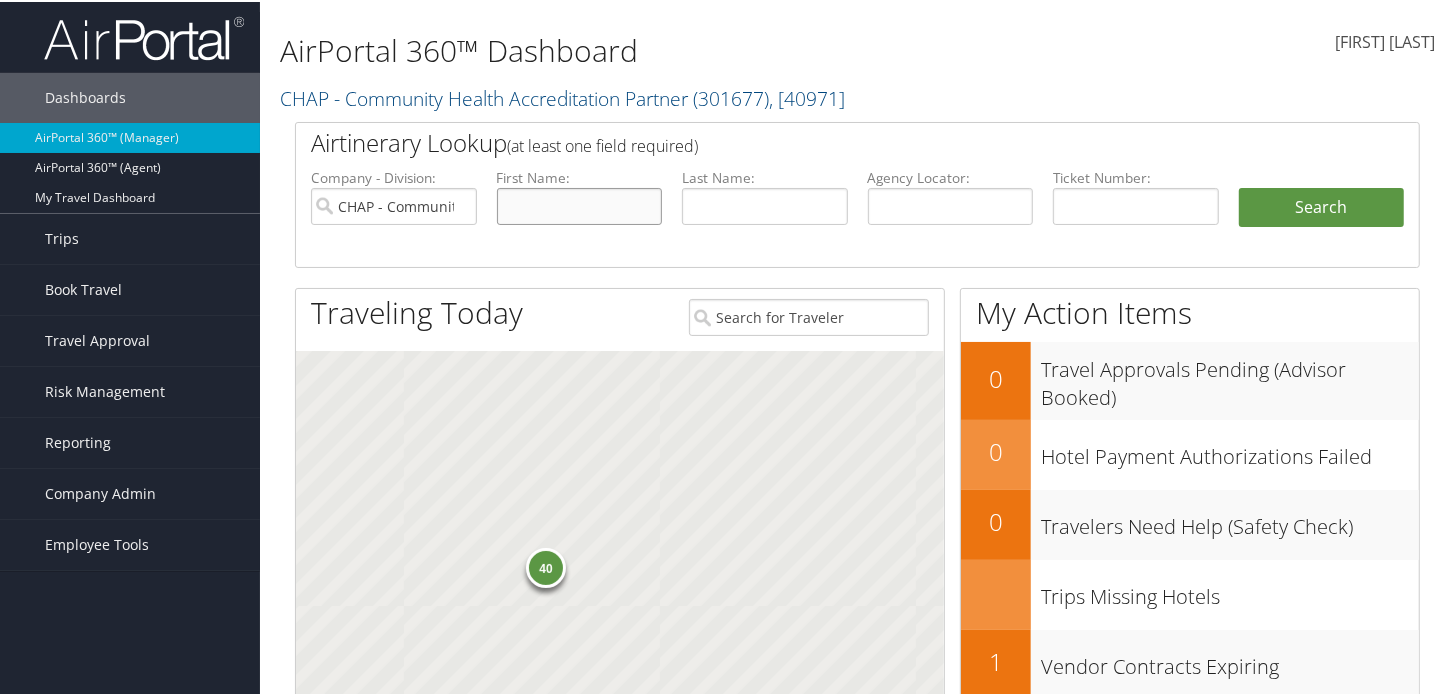 click at bounding box center [580, 204] 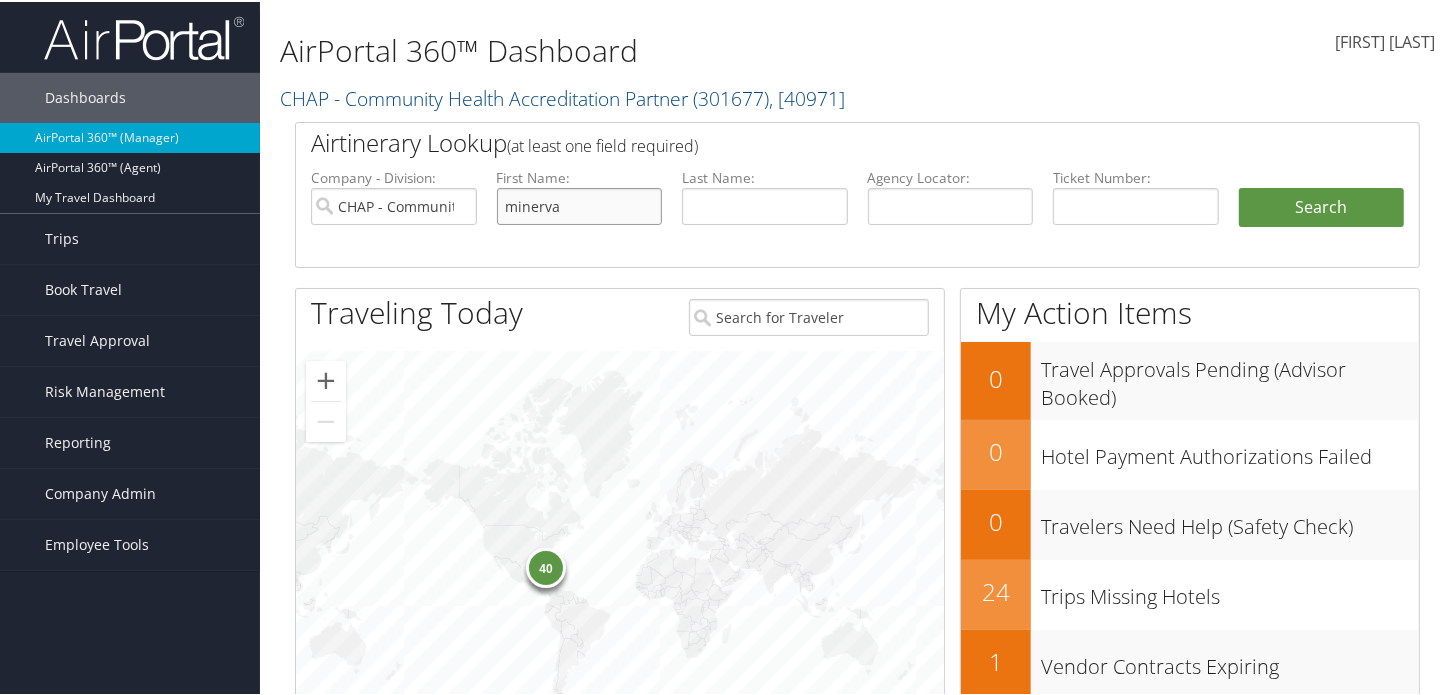 type on "minerva" 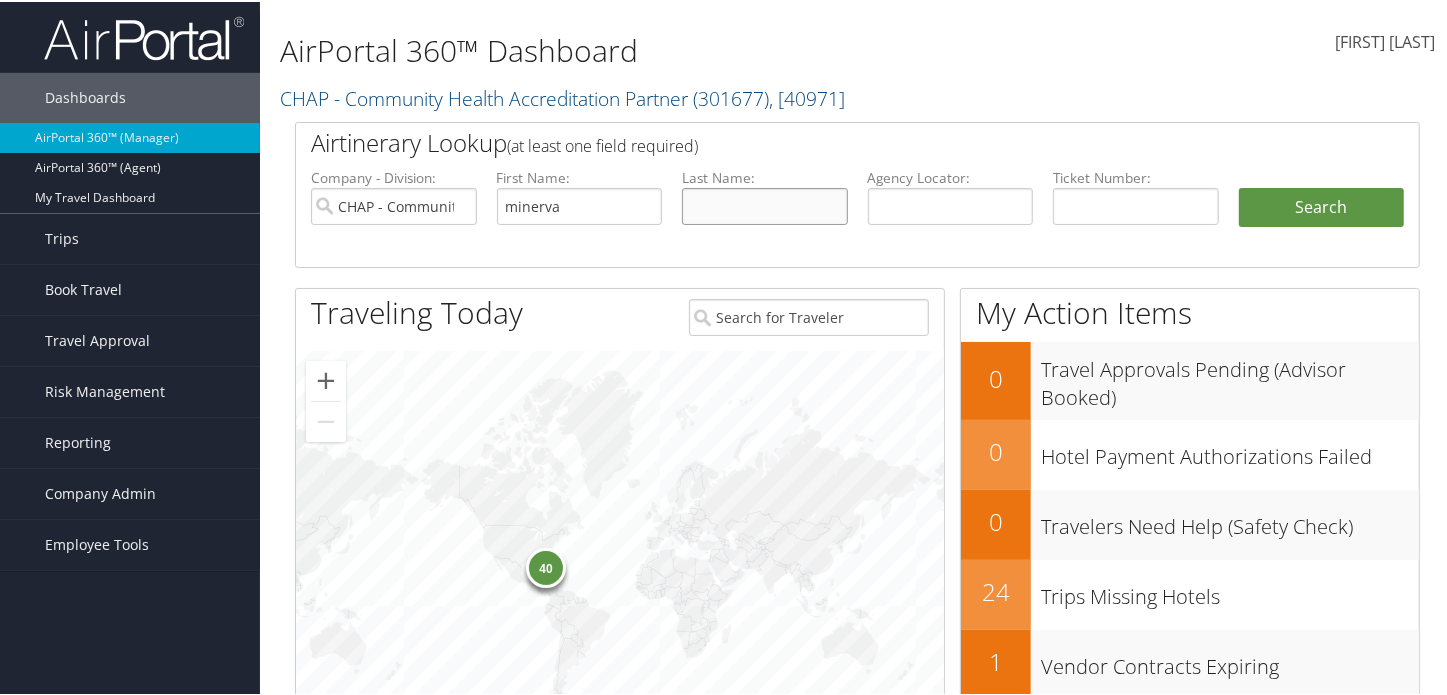 click at bounding box center (765, 204) 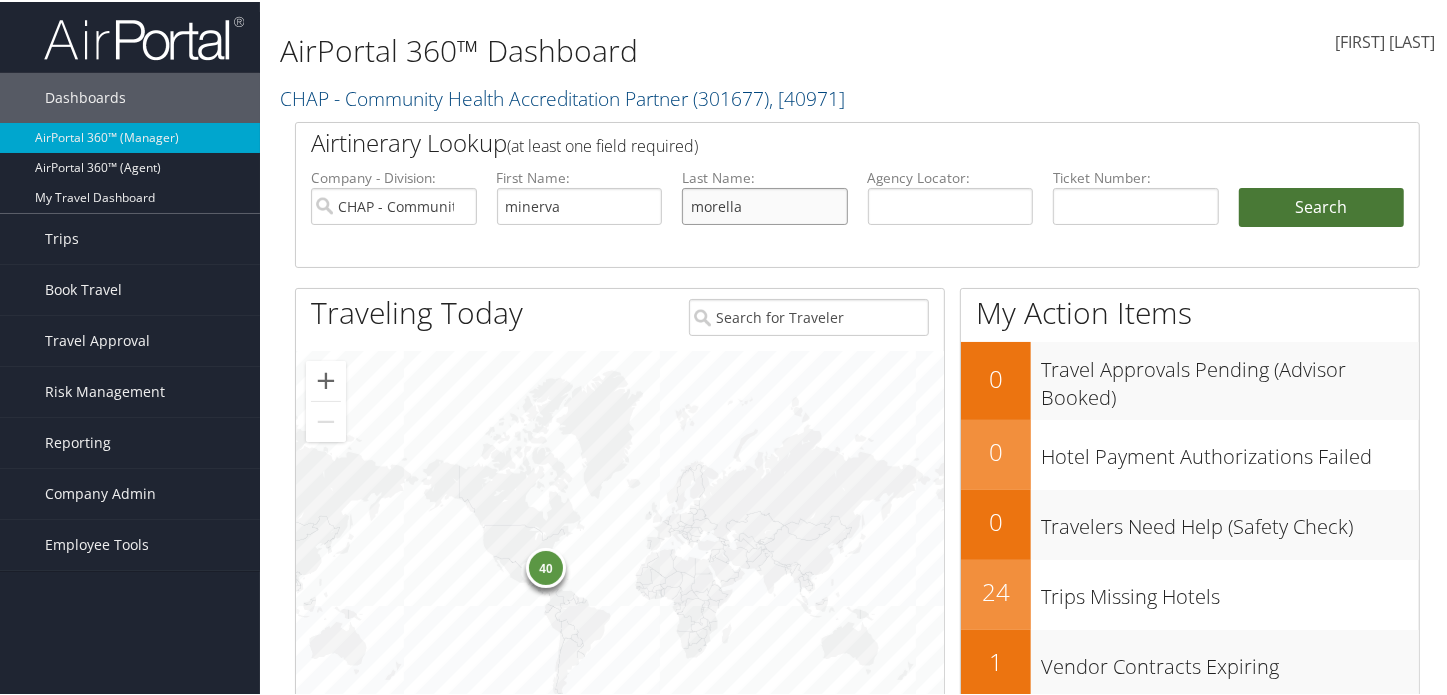 type on "morella" 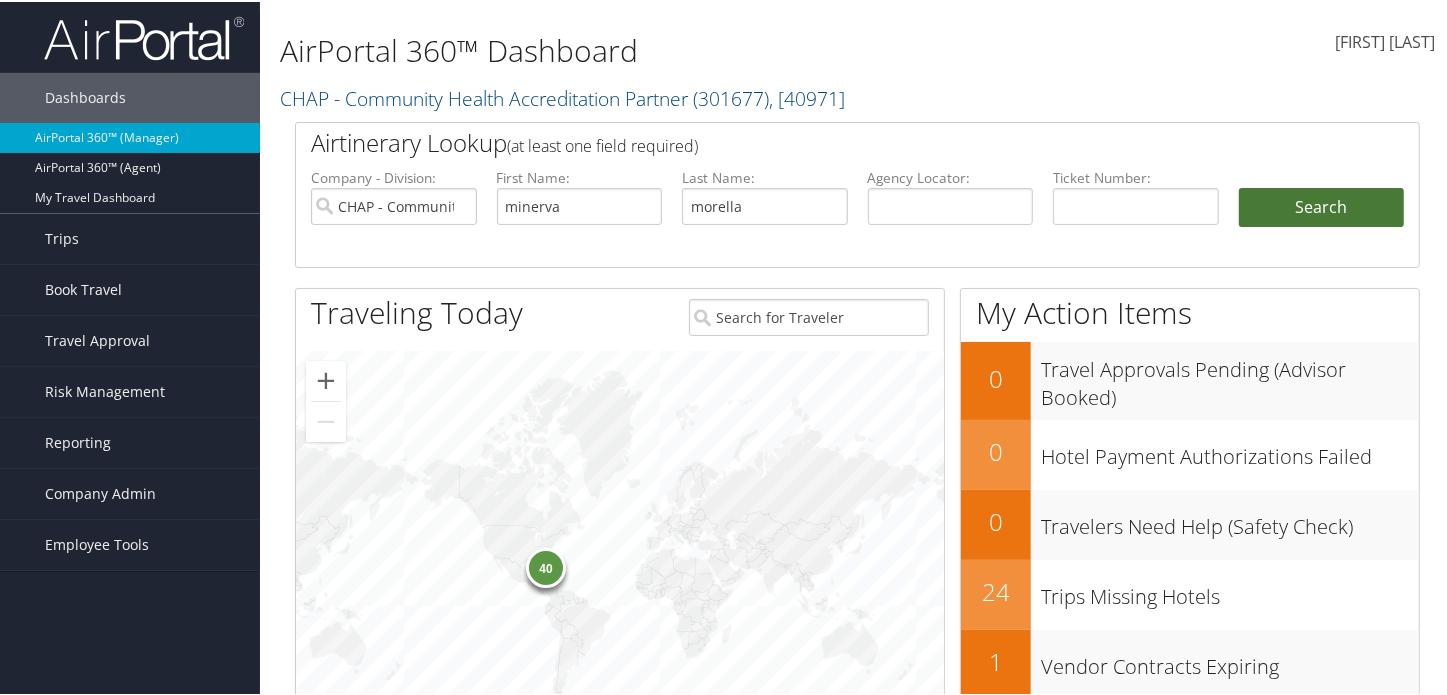 click on "Search" at bounding box center [1322, 206] 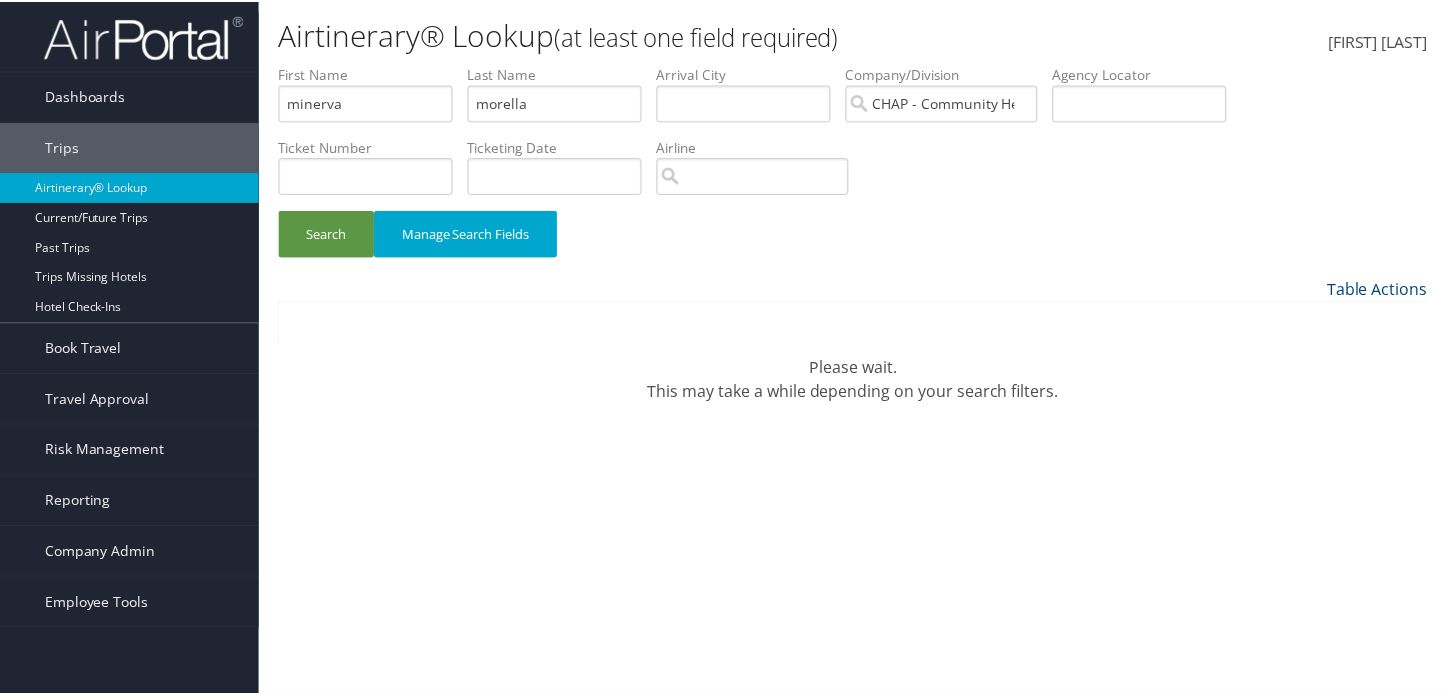 scroll, scrollTop: 0, scrollLeft: 0, axis: both 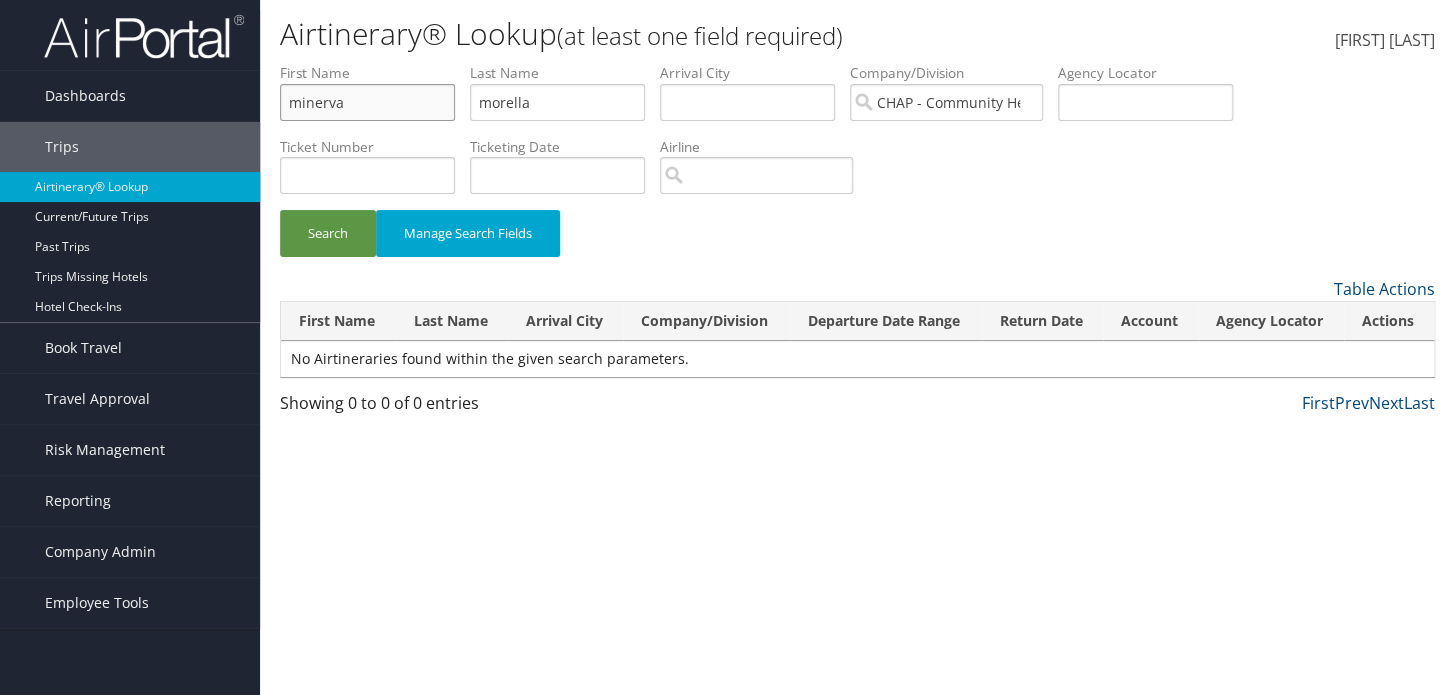 click on "minerva" at bounding box center [367, 102] 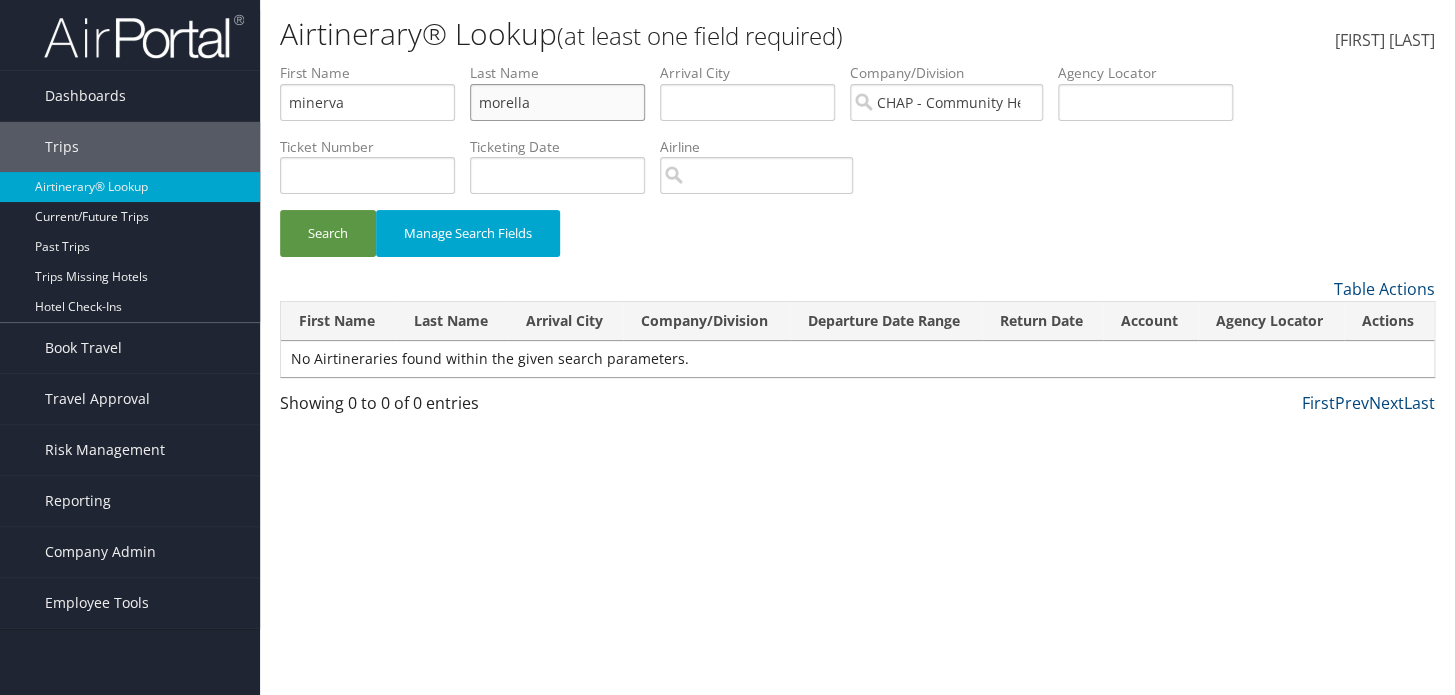 click on "morella" at bounding box center (557, 102) 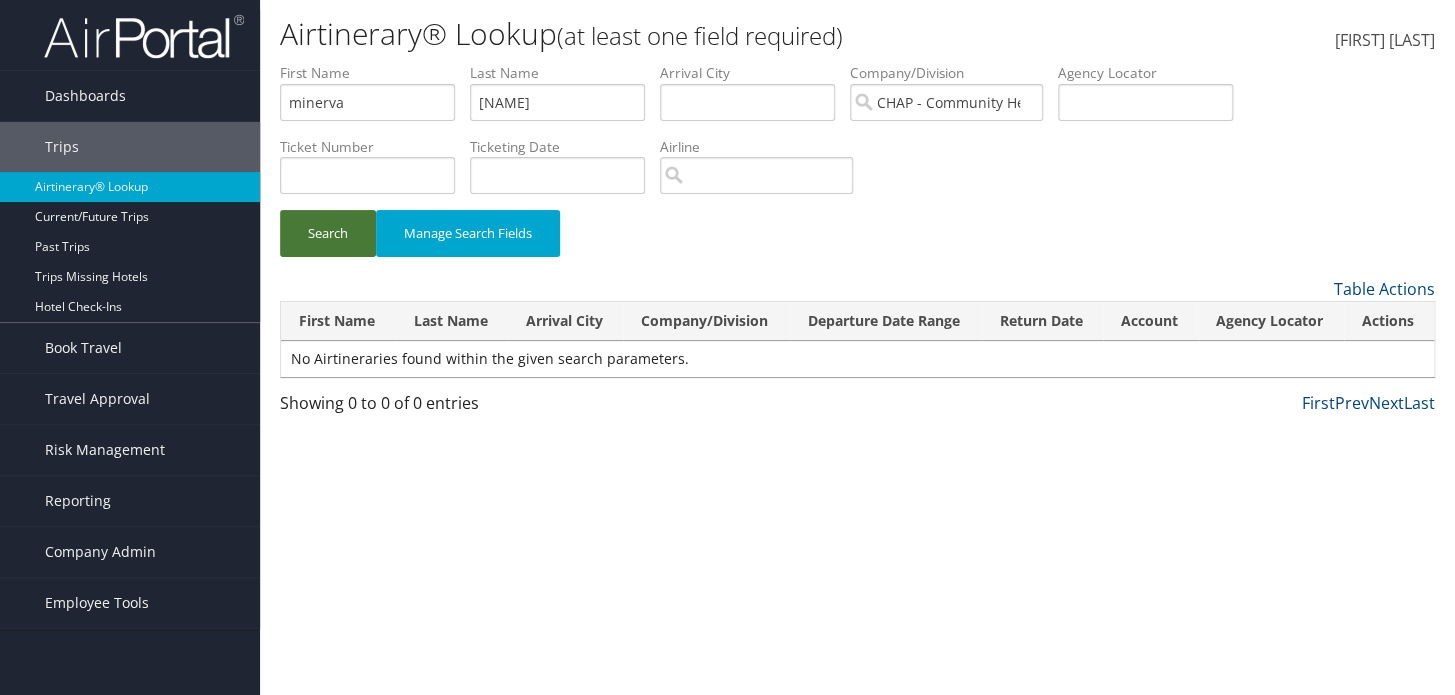 click on "Search" at bounding box center (328, 233) 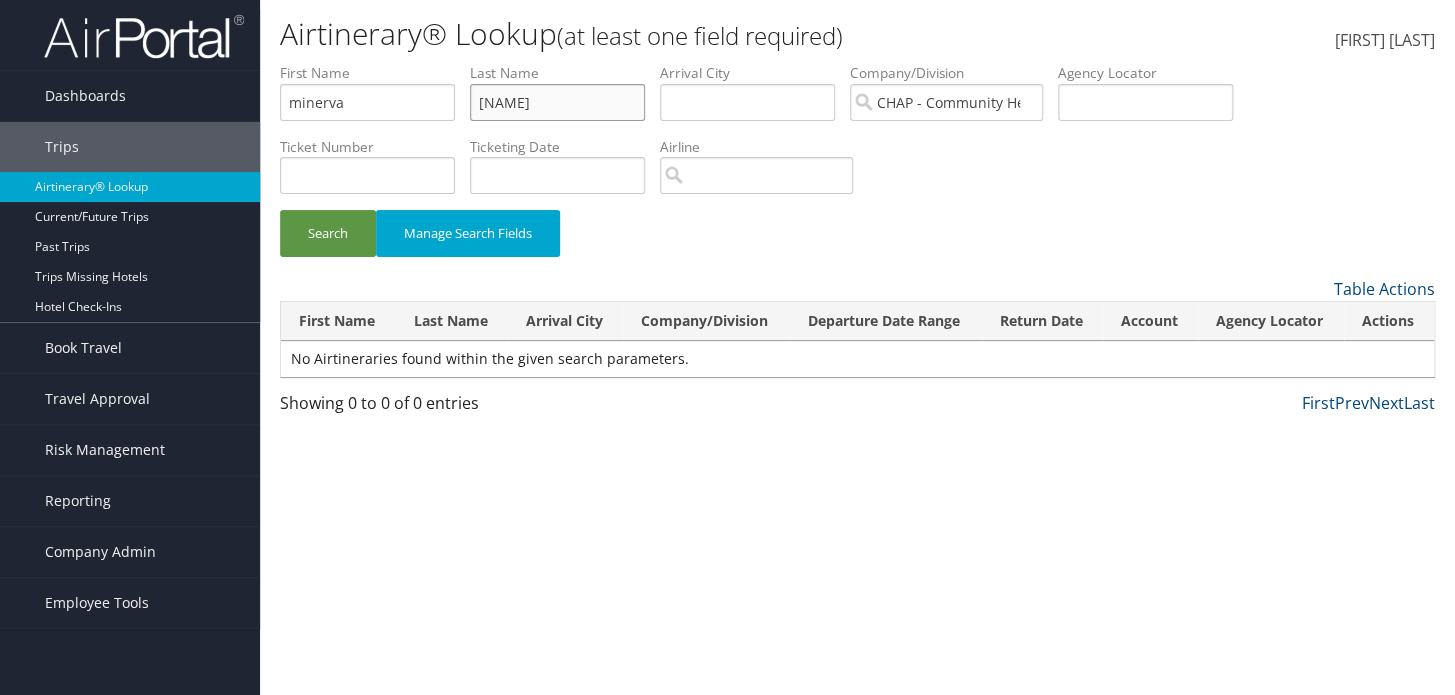 click on "haller-morella" at bounding box center (557, 102) 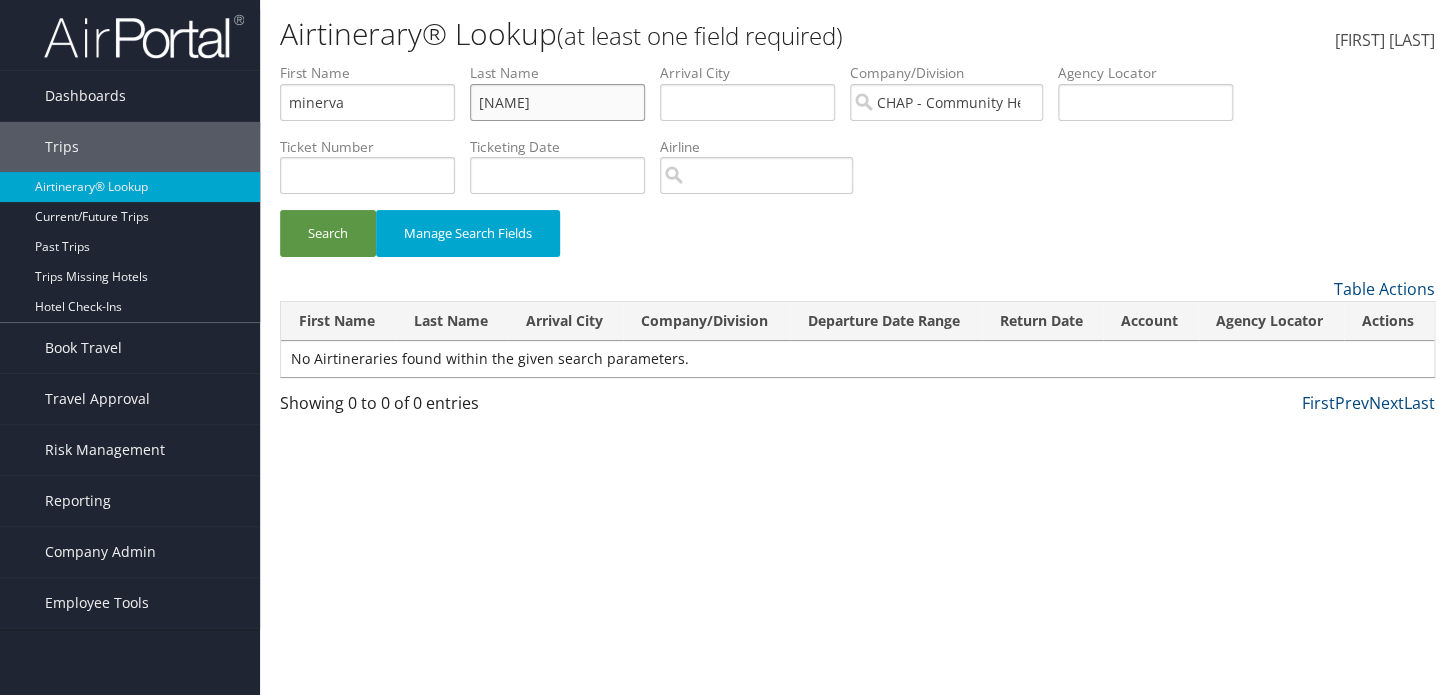 click on "Search" at bounding box center [328, 233] 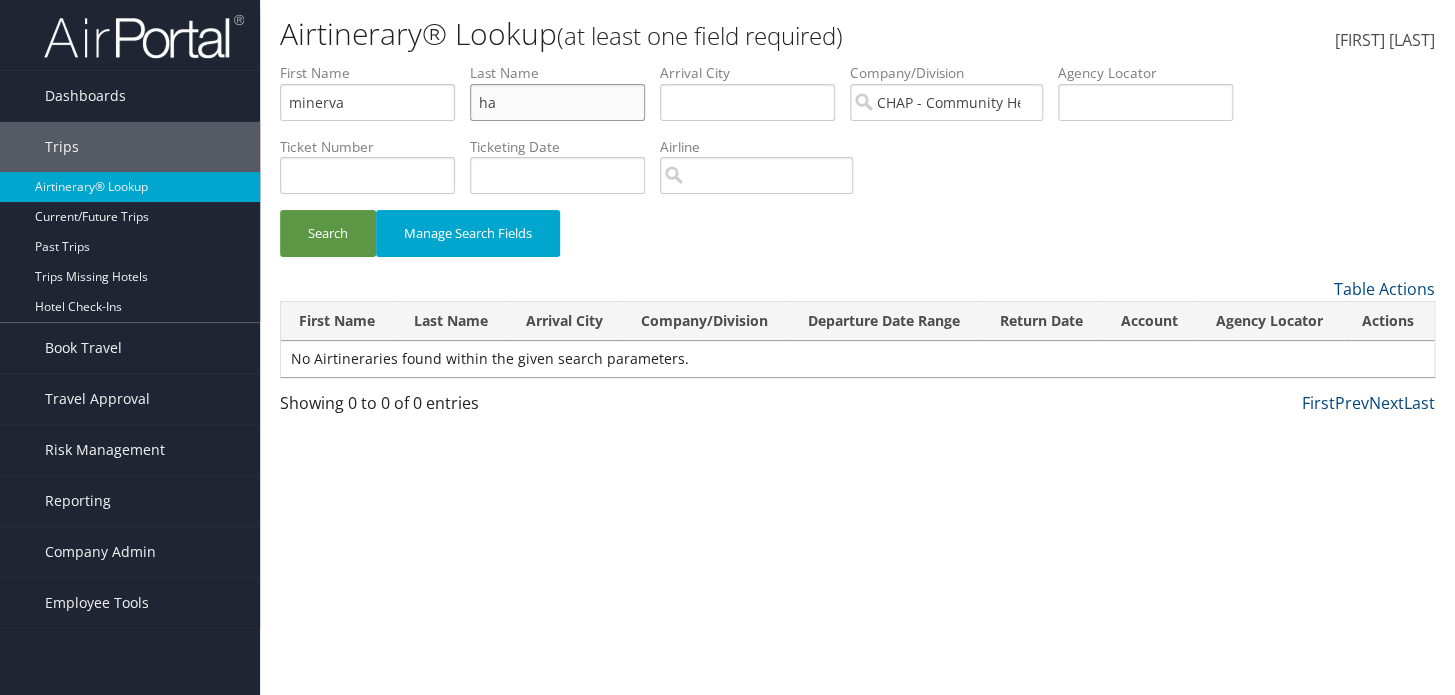 type on "h" 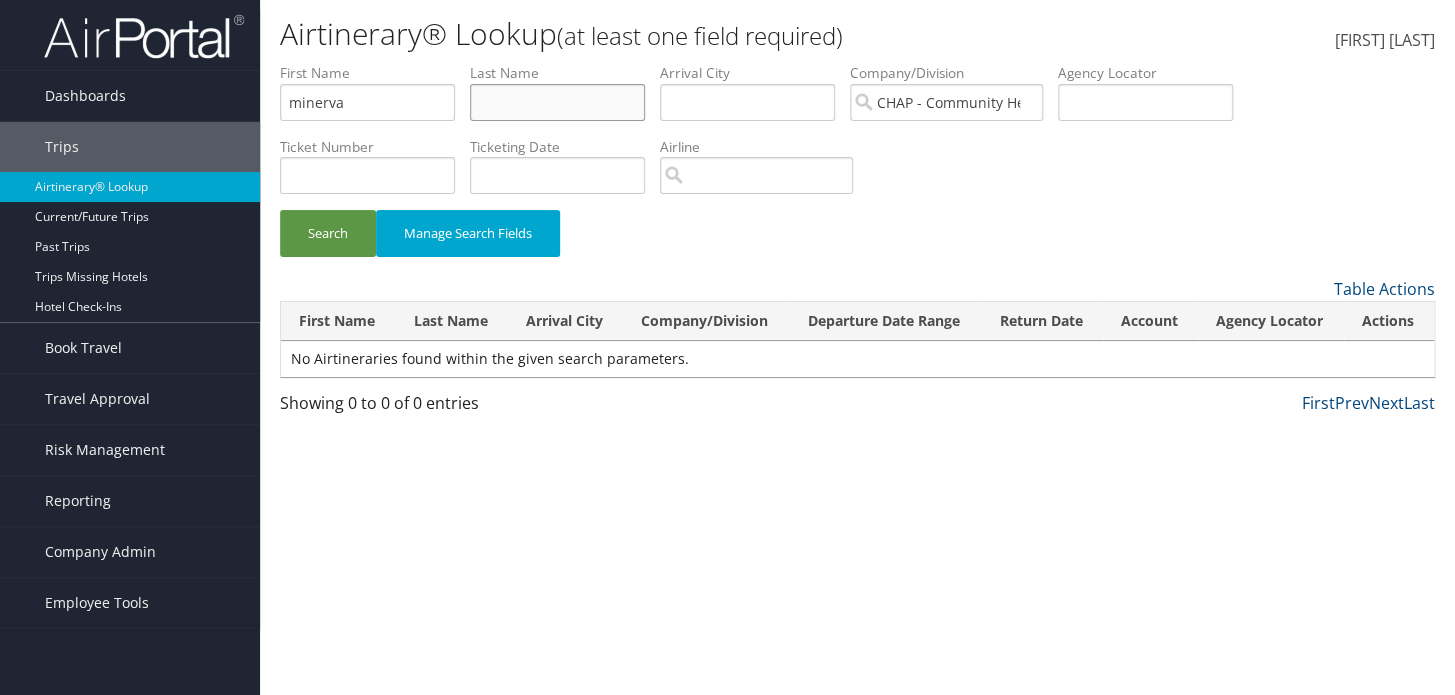 type 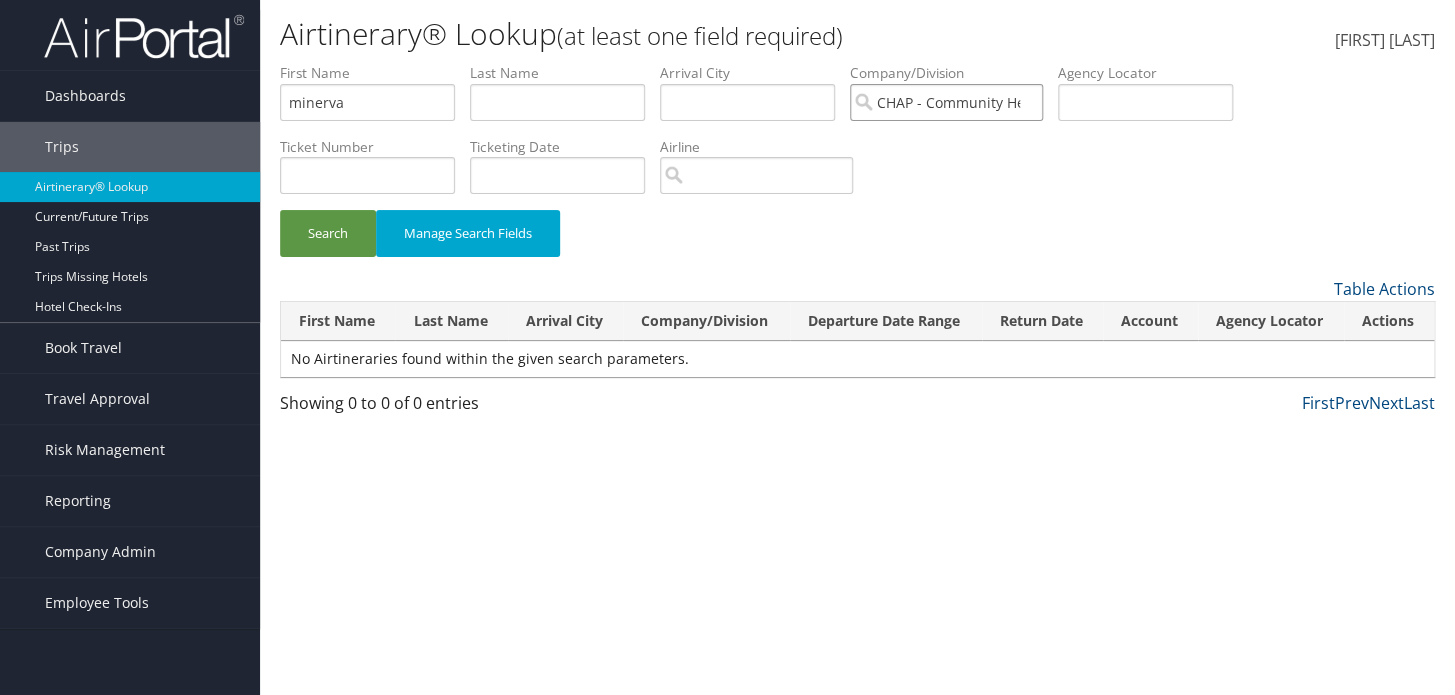 click on "CHAP - Community Health Accreditation Partner" at bounding box center [946, 102] 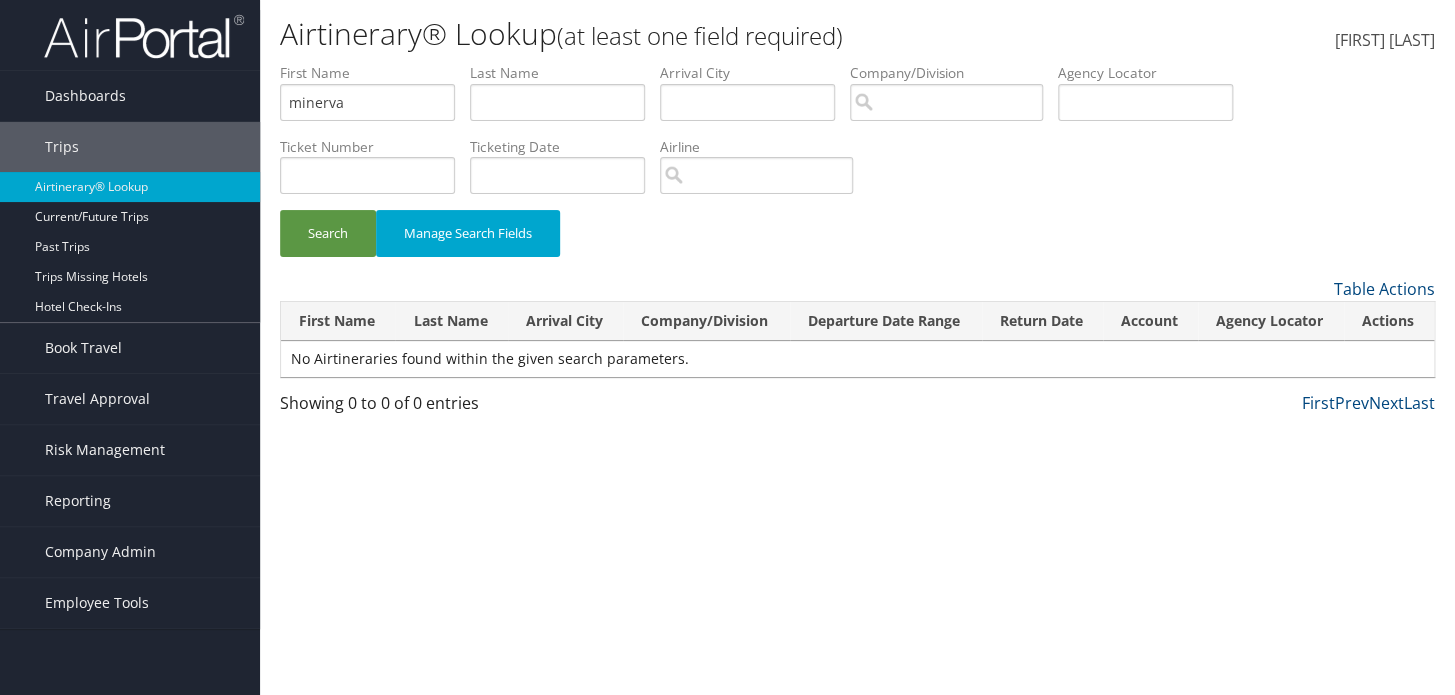 click on "Last Name" at bounding box center (565, 99) 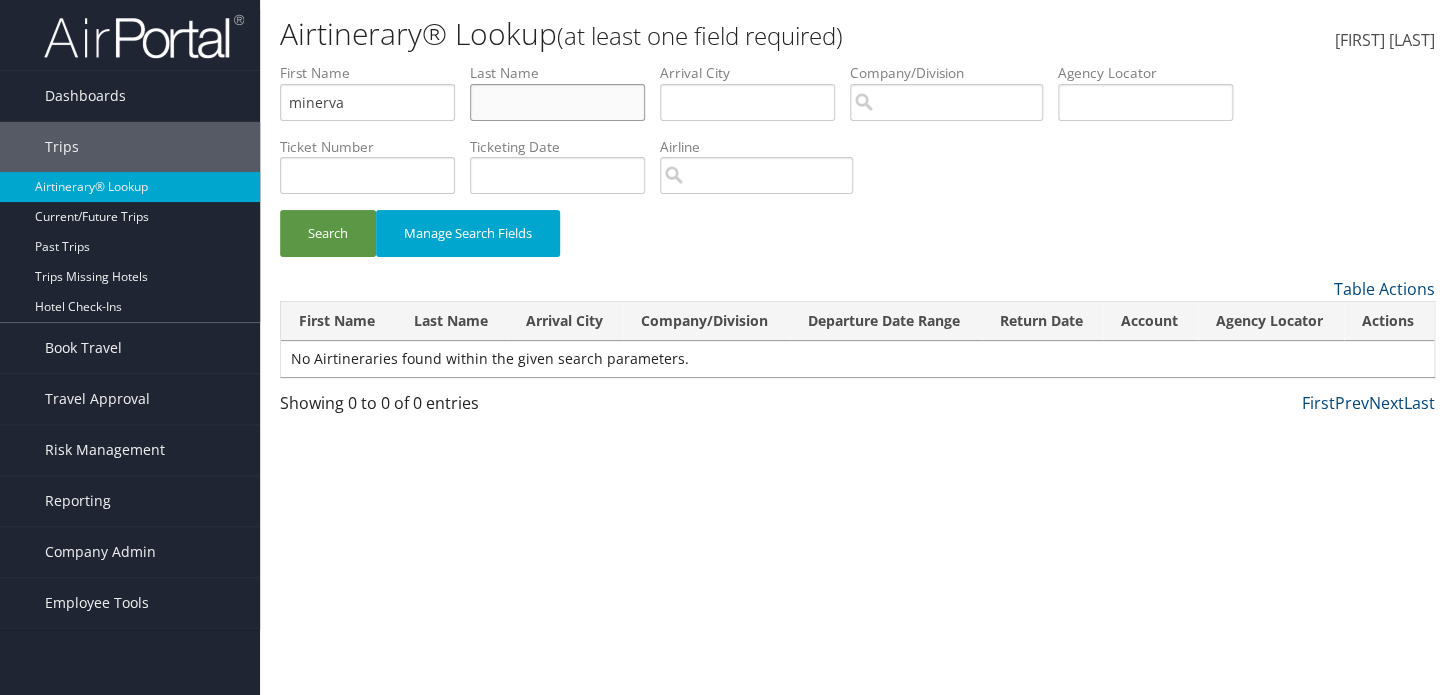 click at bounding box center [557, 102] 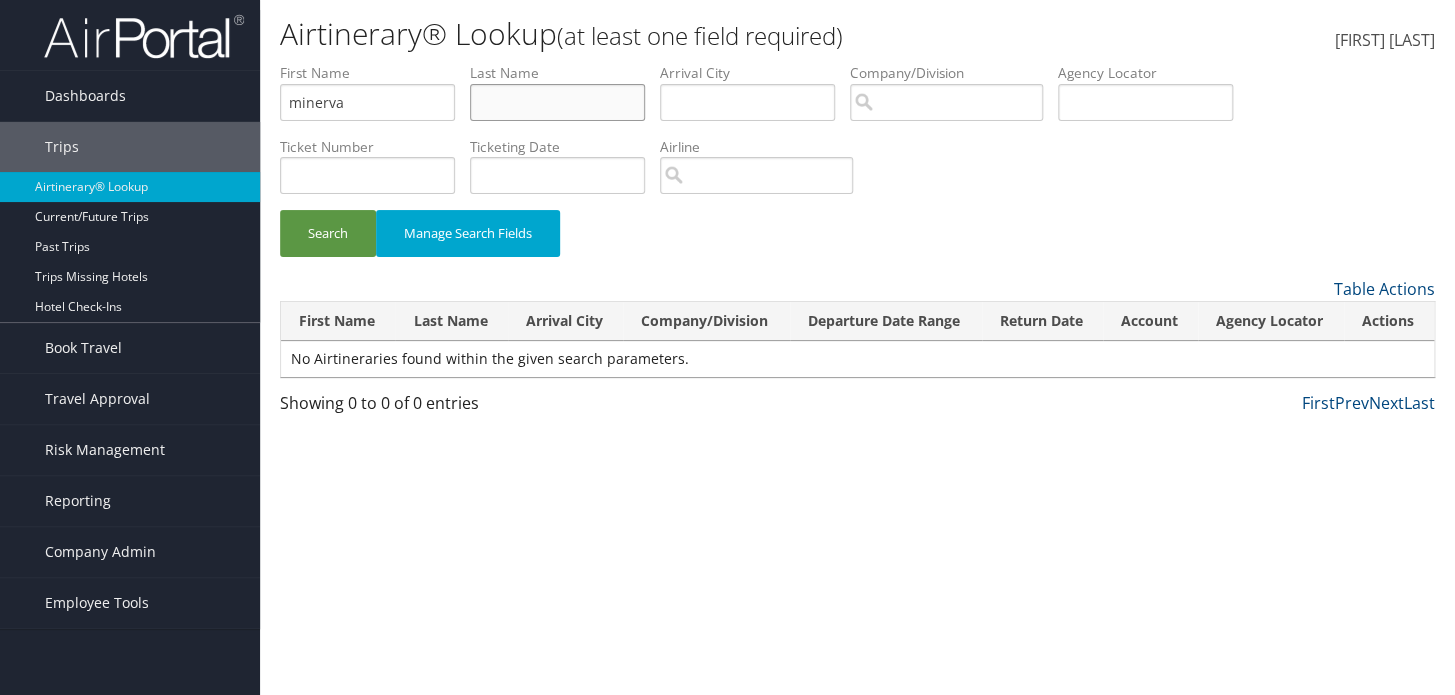 click at bounding box center [557, 102] 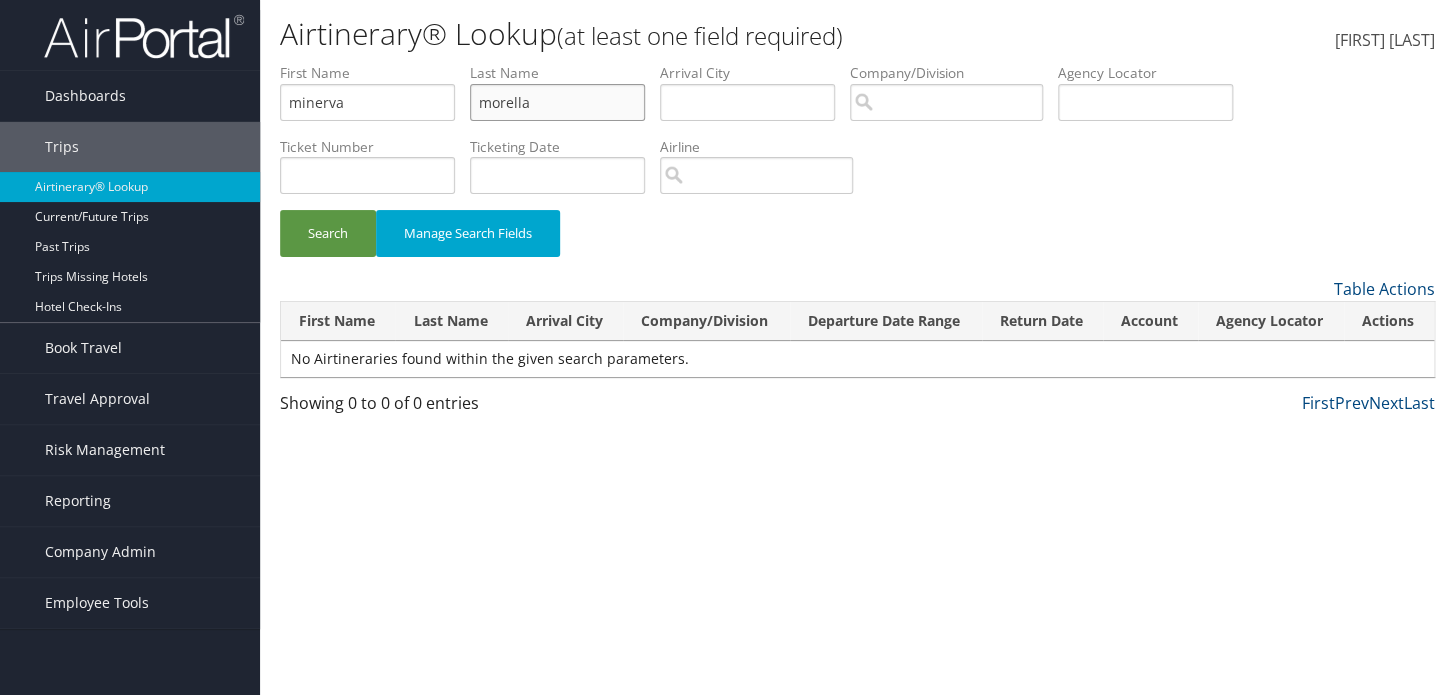 click on "Search" at bounding box center [328, 233] 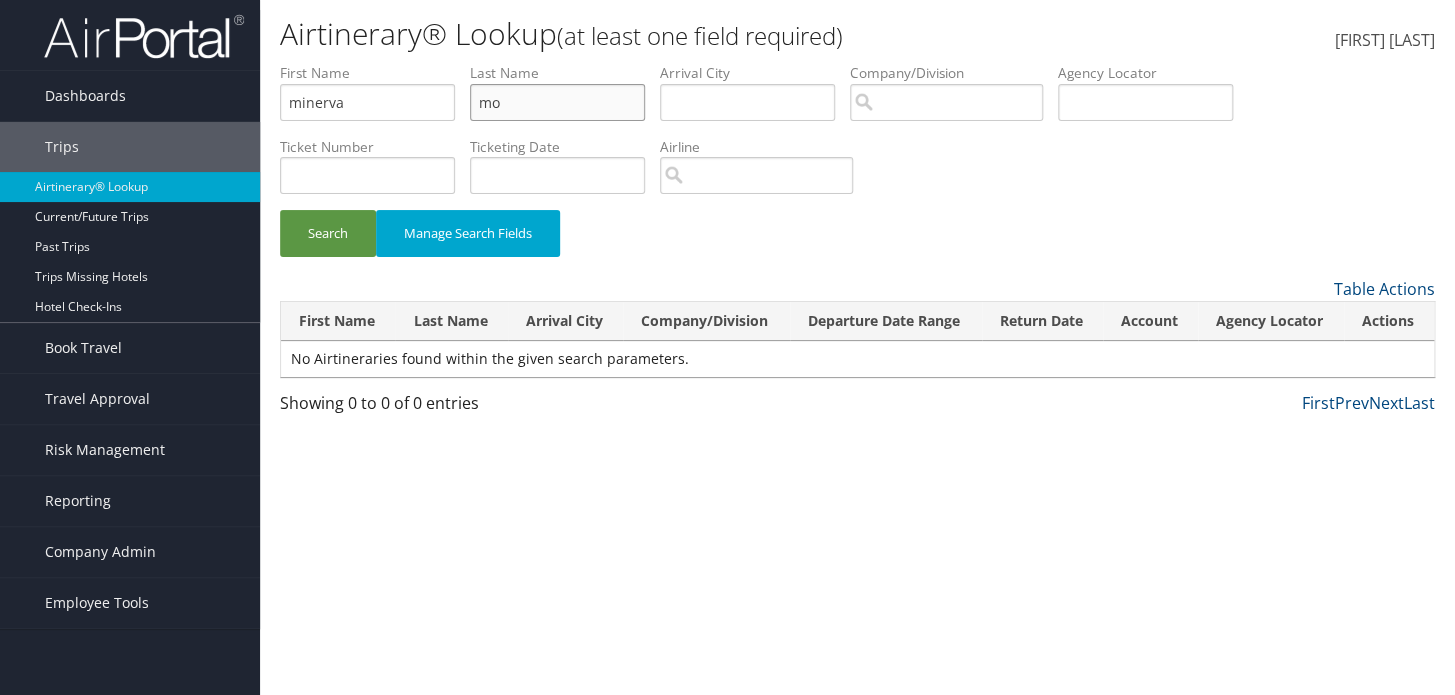 type on "m" 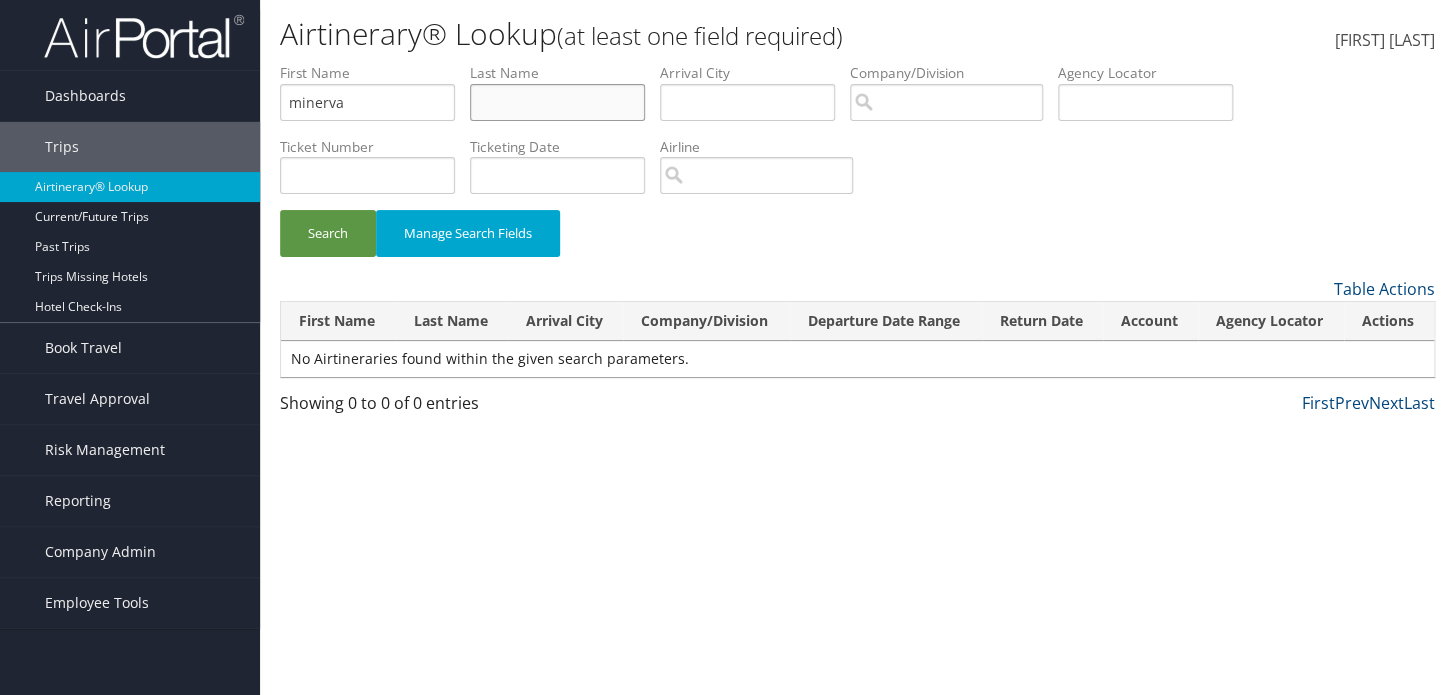 type 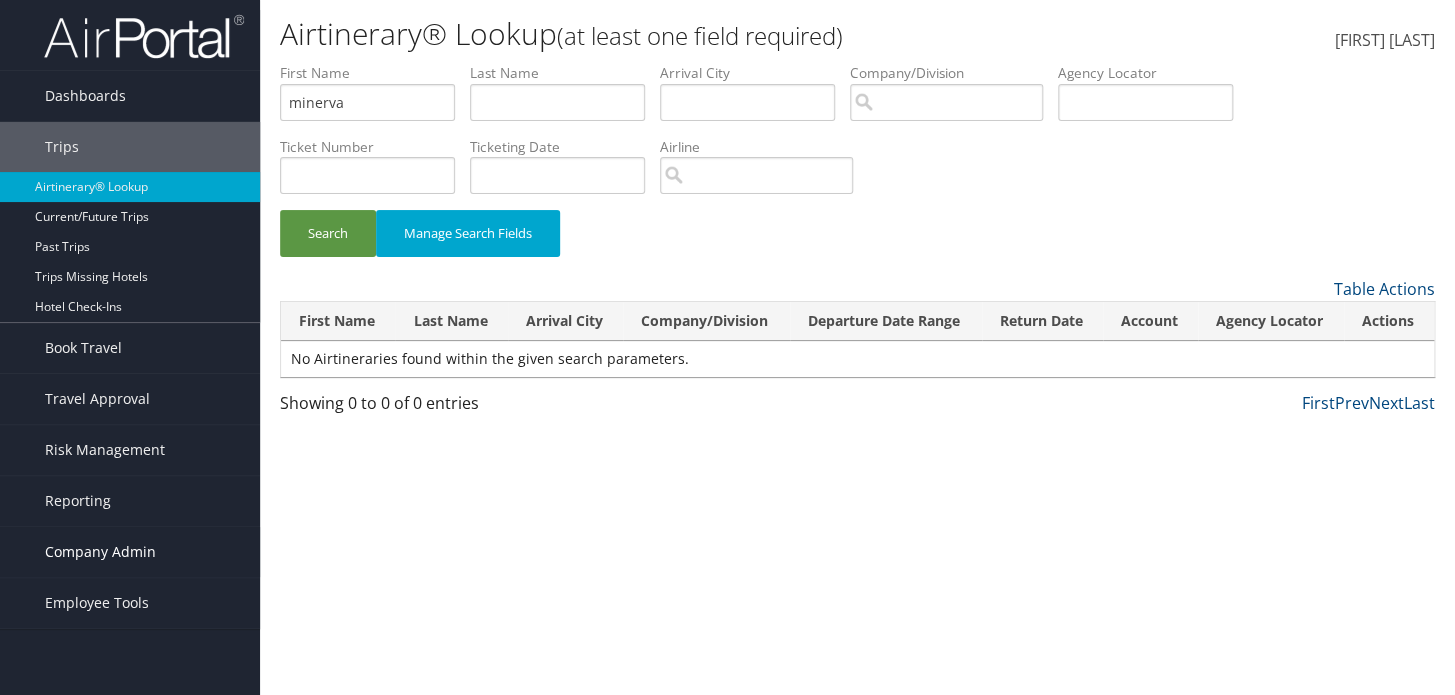 click on "Company Admin" at bounding box center (130, 552) 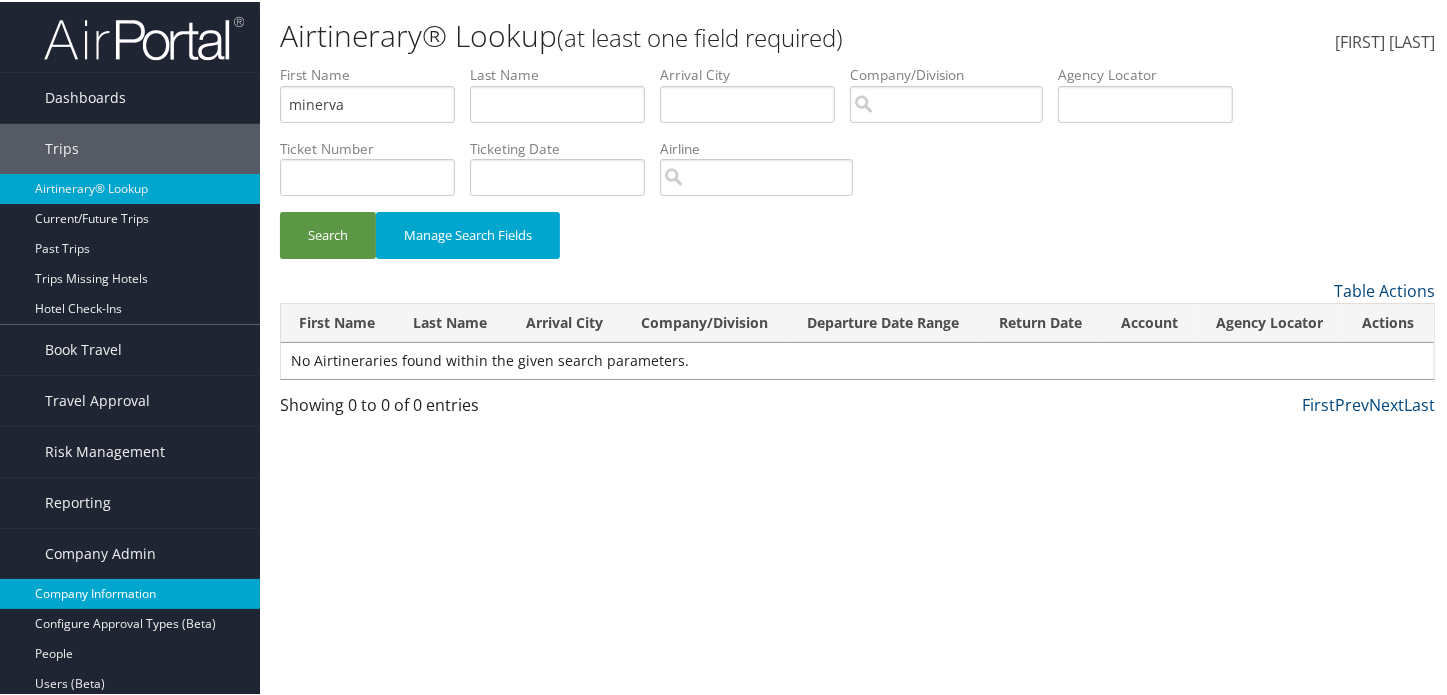 click on "Company Information" at bounding box center (130, 592) 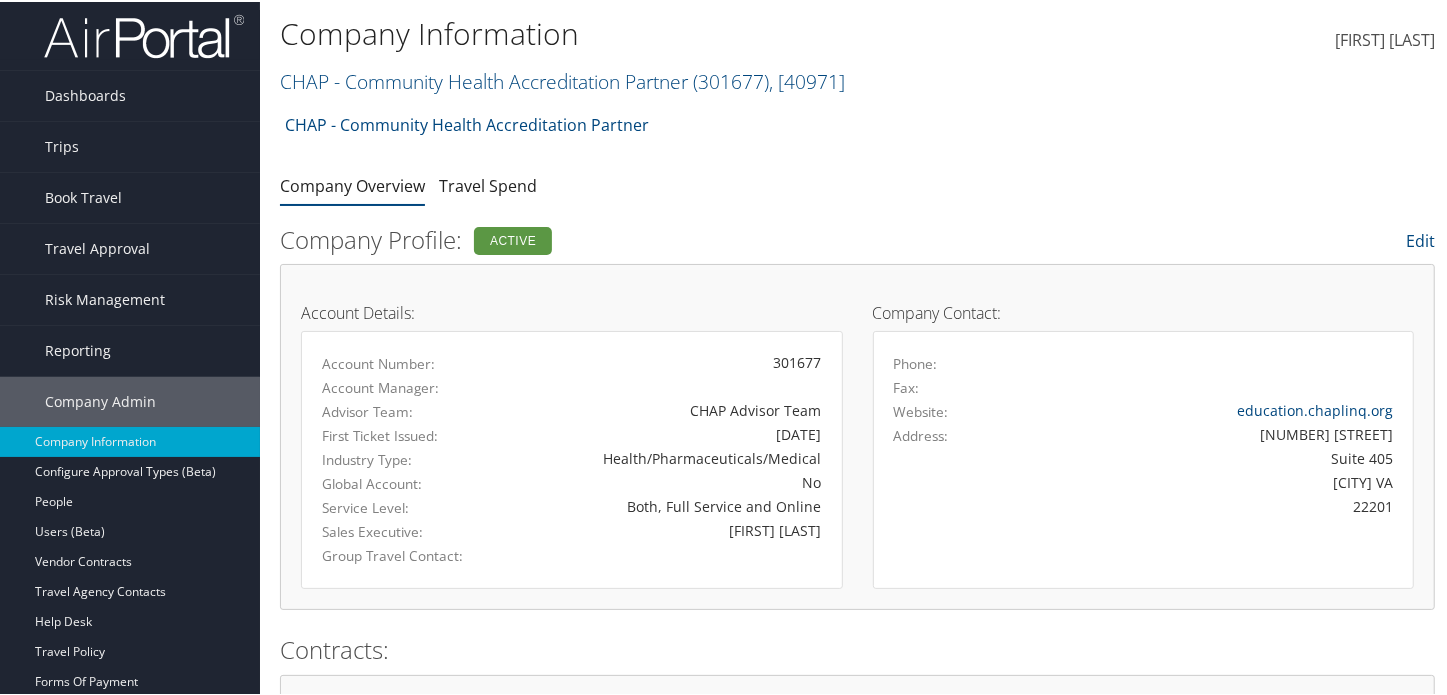 scroll, scrollTop: 0, scrollLeft: 0, axis: both 